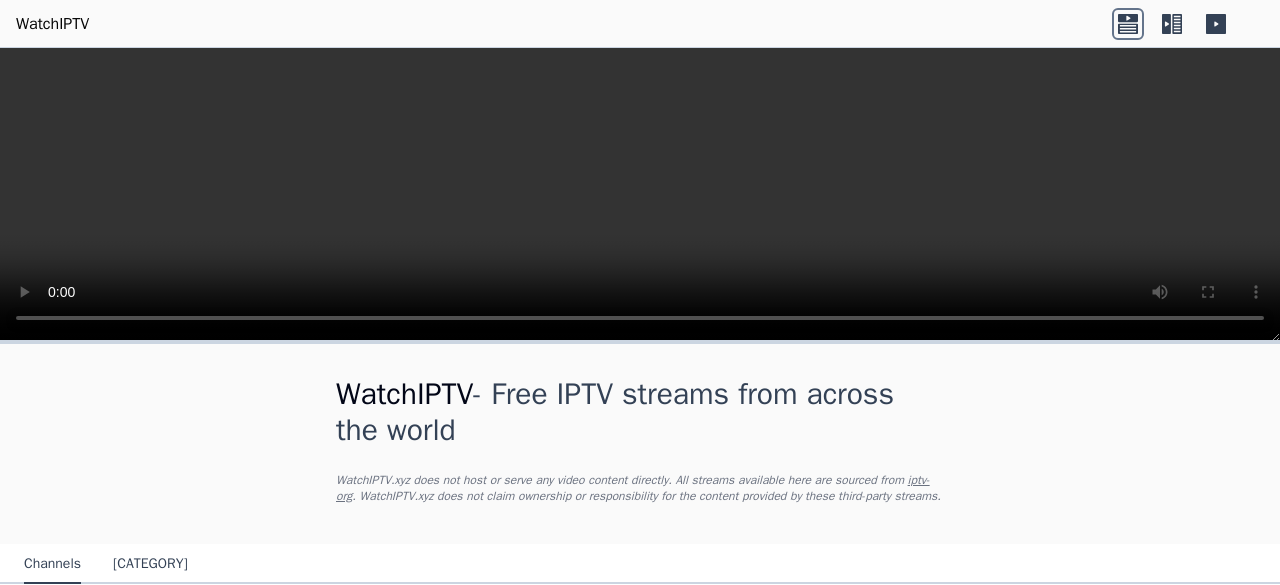 scroll, scrollTop: 0, scrollLeft: 0, axis: both 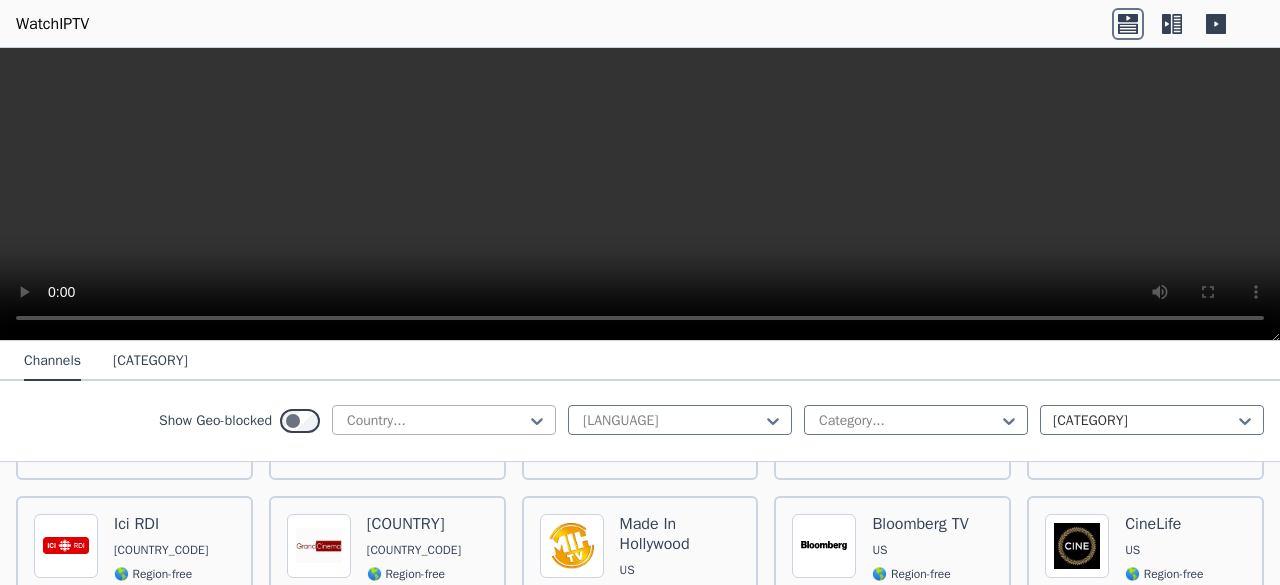 click at bounding box center [436, 421] 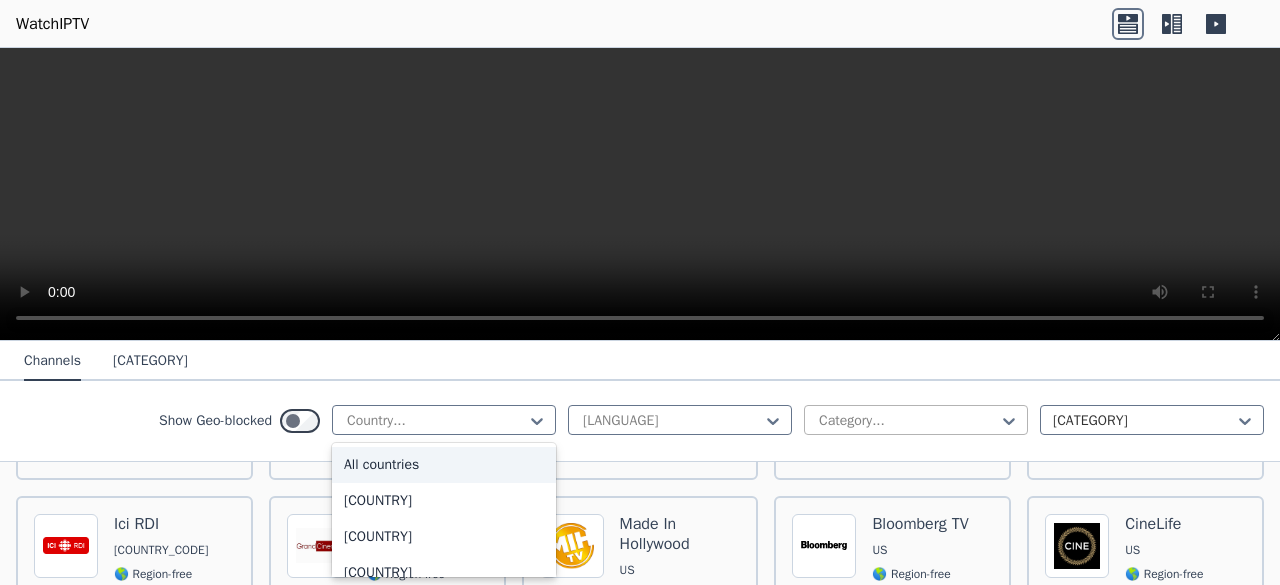 click at bounding box center (672, 421) 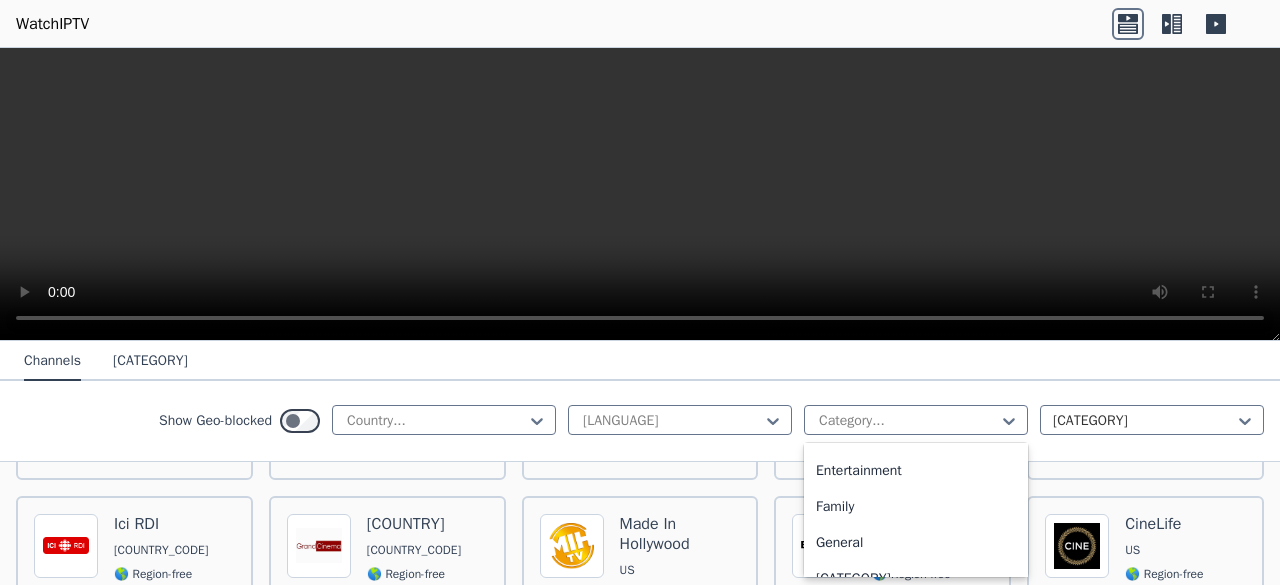 scroll, scrollTop: 395, scrollLeft: 0, axis: vertical 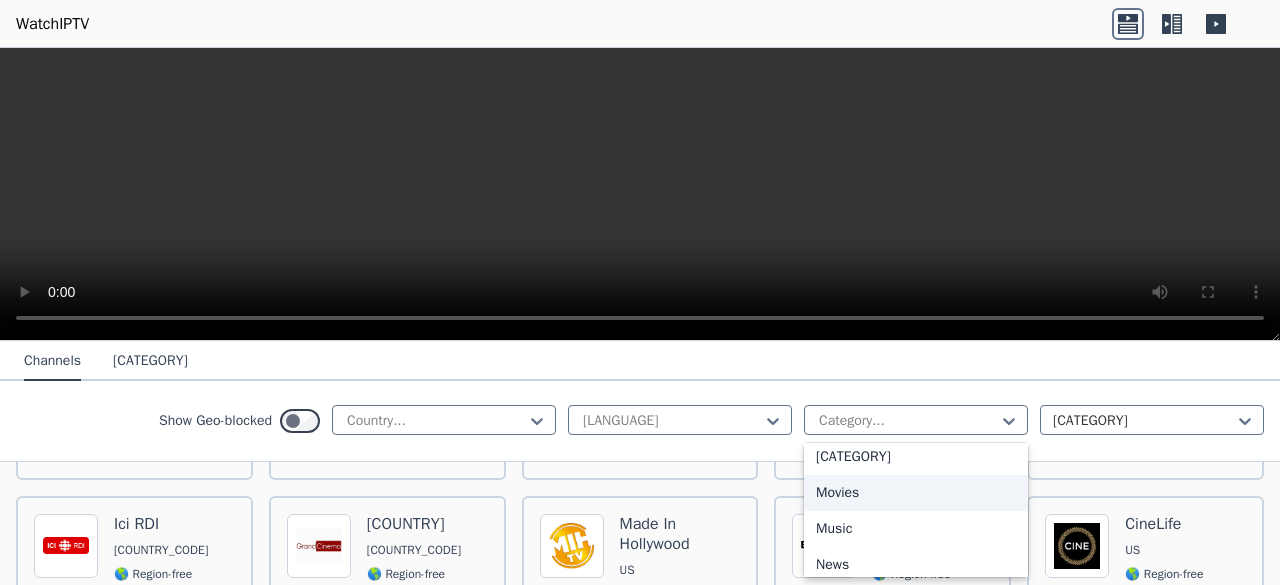 click on "Movies" at bounding box center (916, 493) 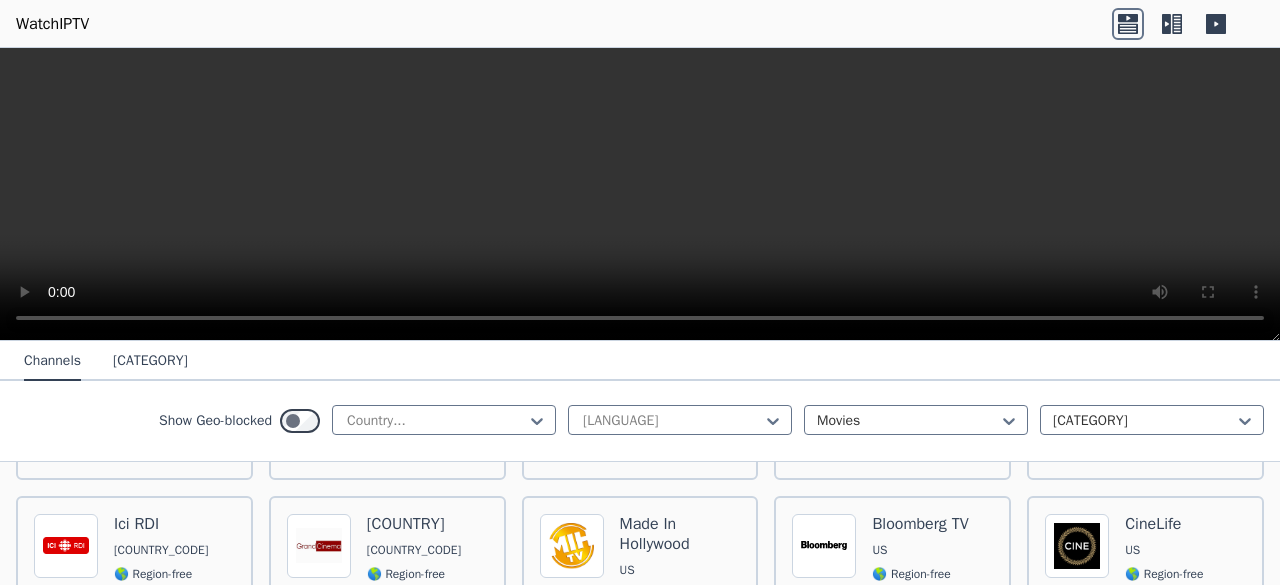 scroll, scrollTop: 0, scrollLeft: 0, axis: both 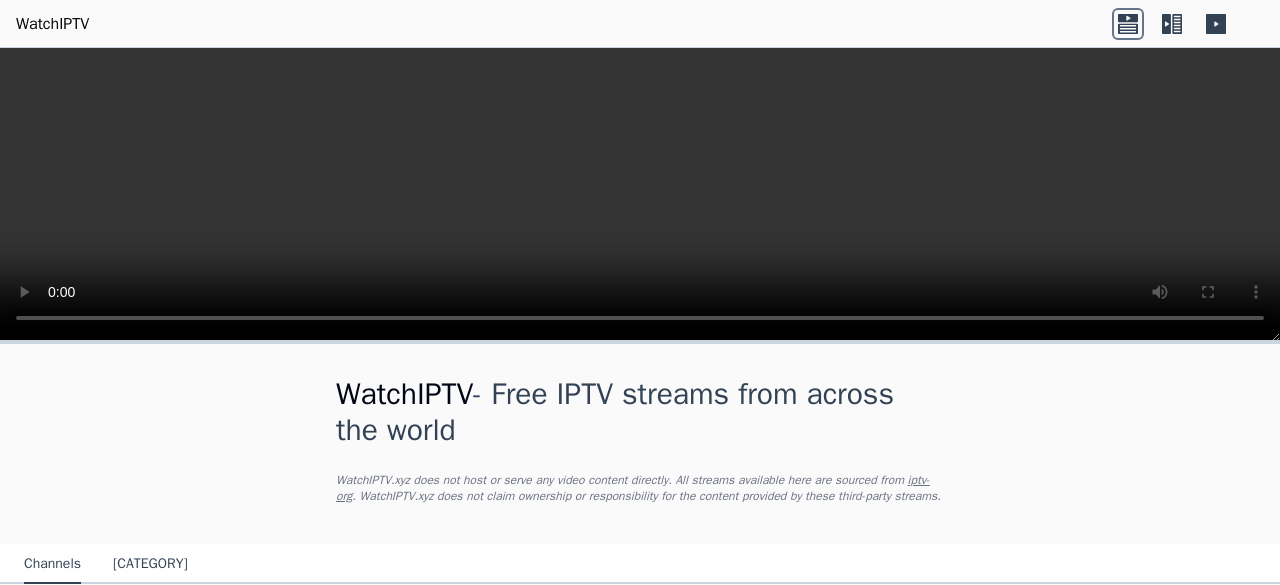 click on "WatchIPTV  - Free IPTV streams from across the world" at bounding box center [640, 412] 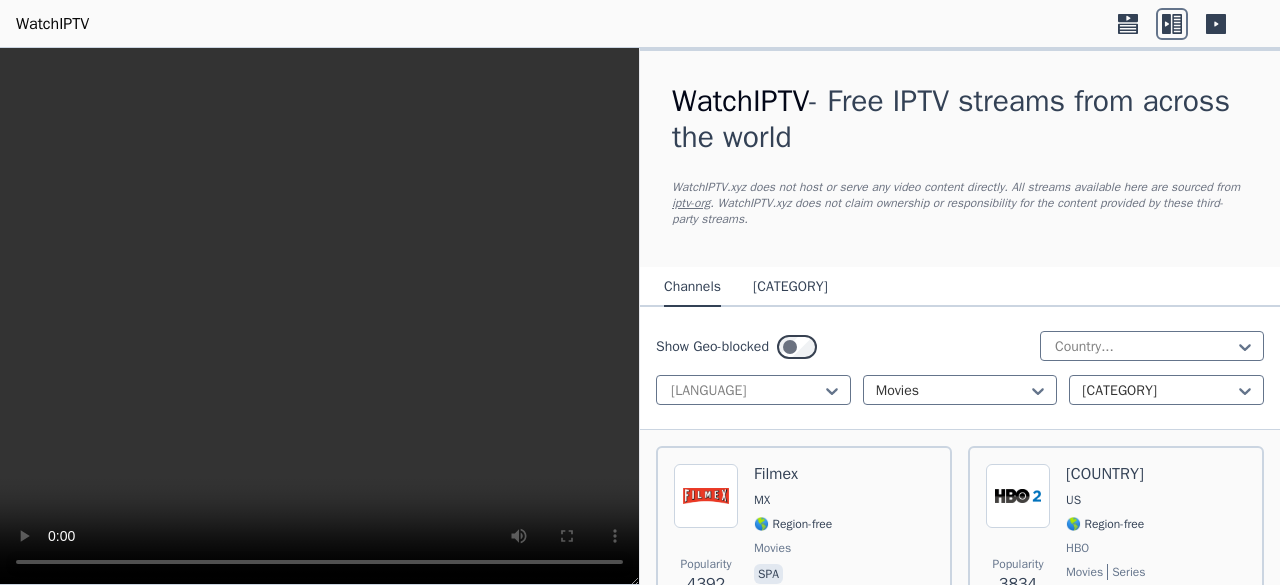 click on "[CATEGORY]" at bounding box center [790, 288] 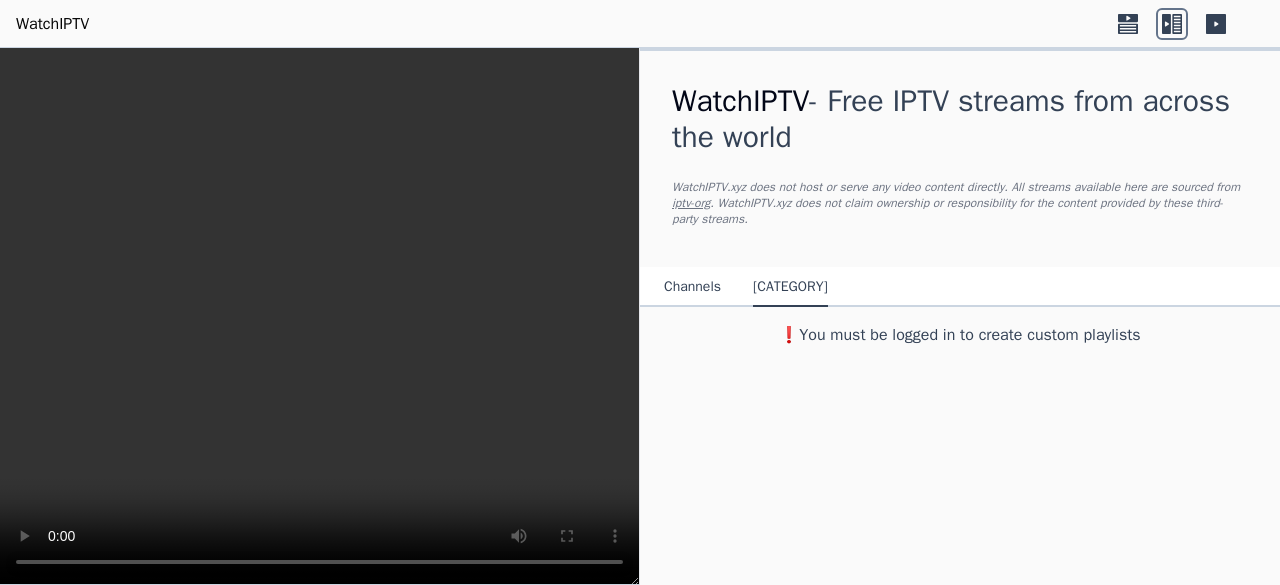 click on "Channels" at bounding box center [692, 288] 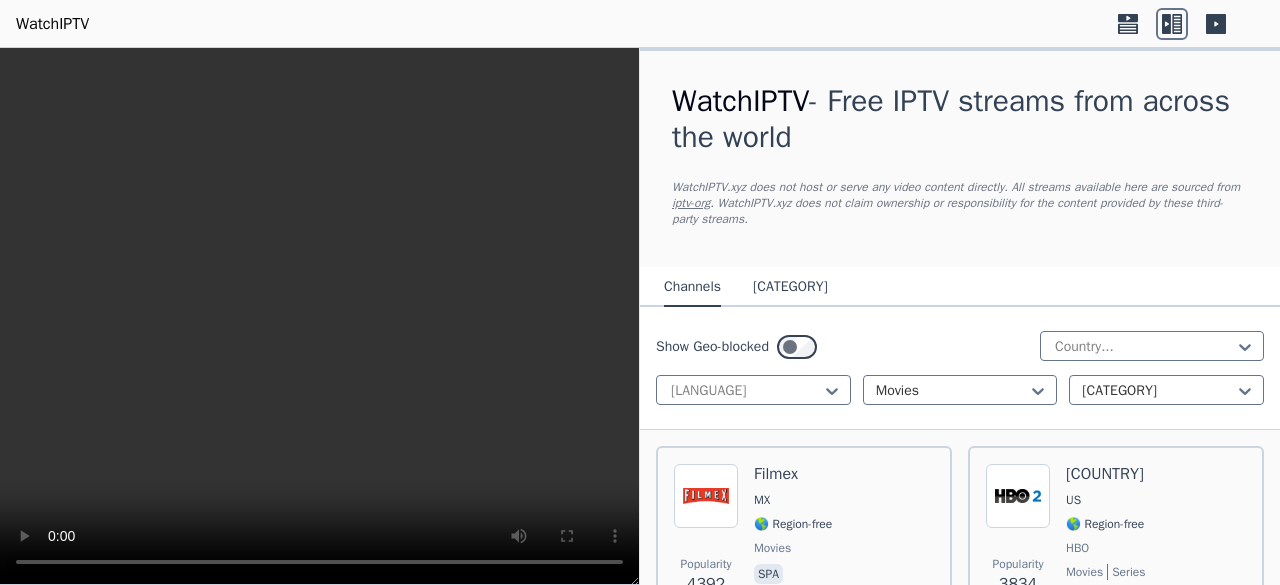 type 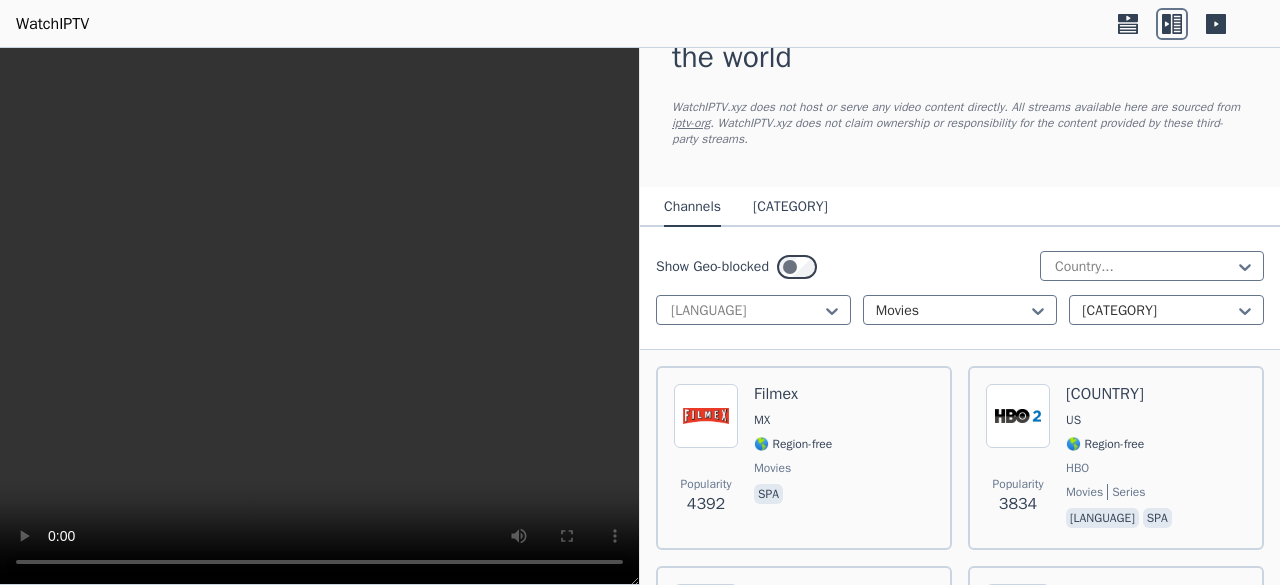 scroll, scrollTop: 120, scrollLeft: 0, axis: vertical 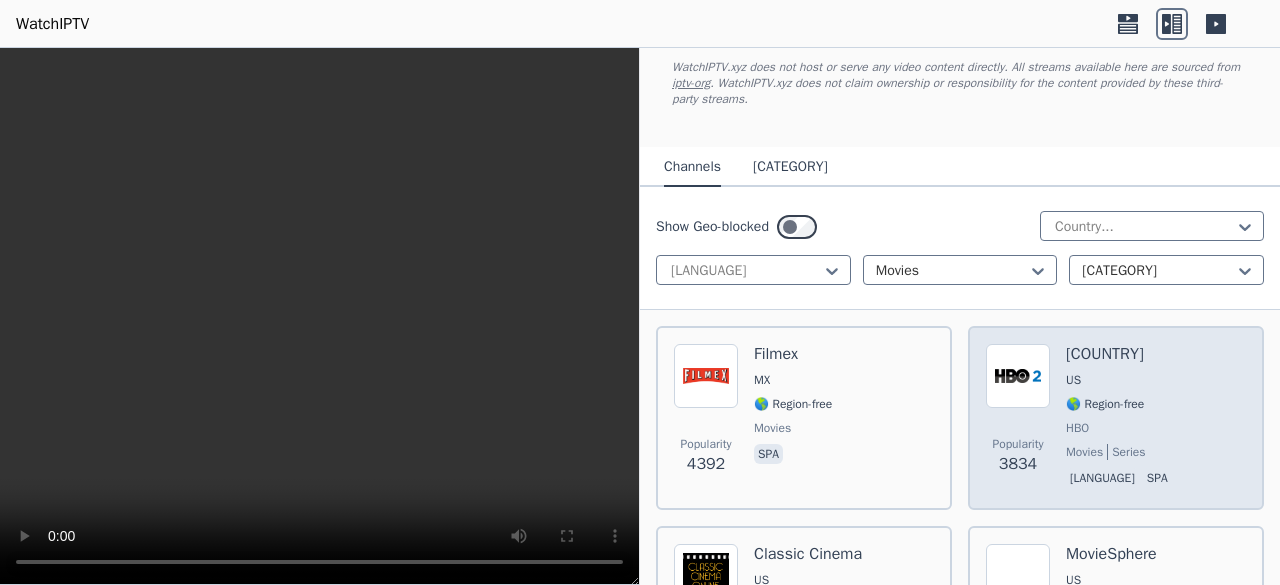 click at bounding box center (706, 376) 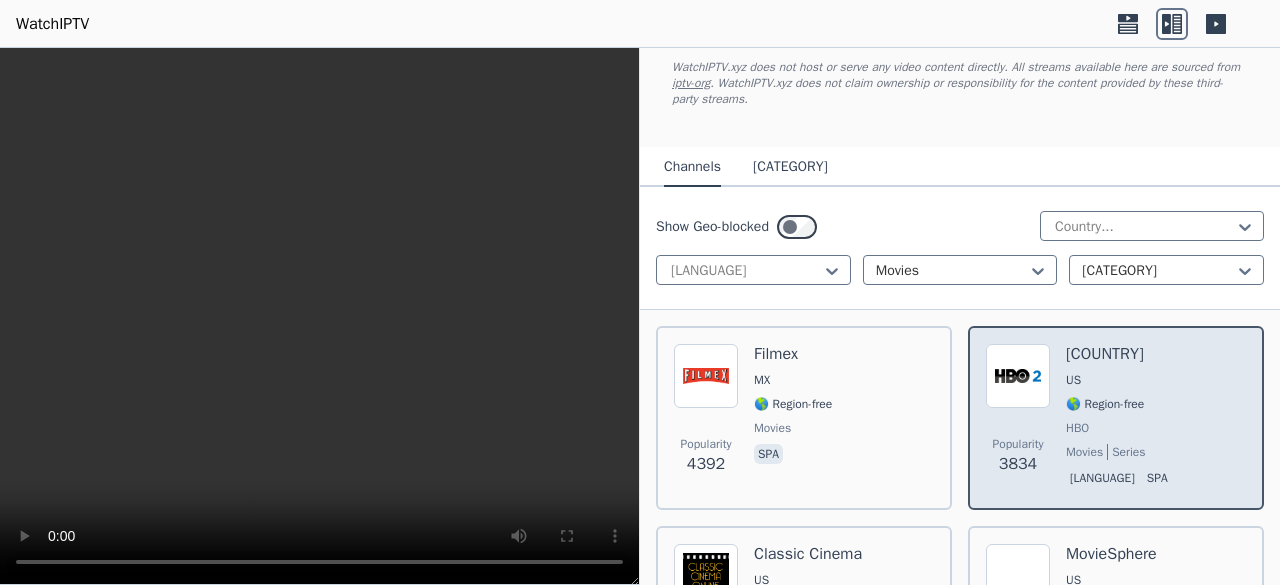 click at bounding box center (1018, 376) 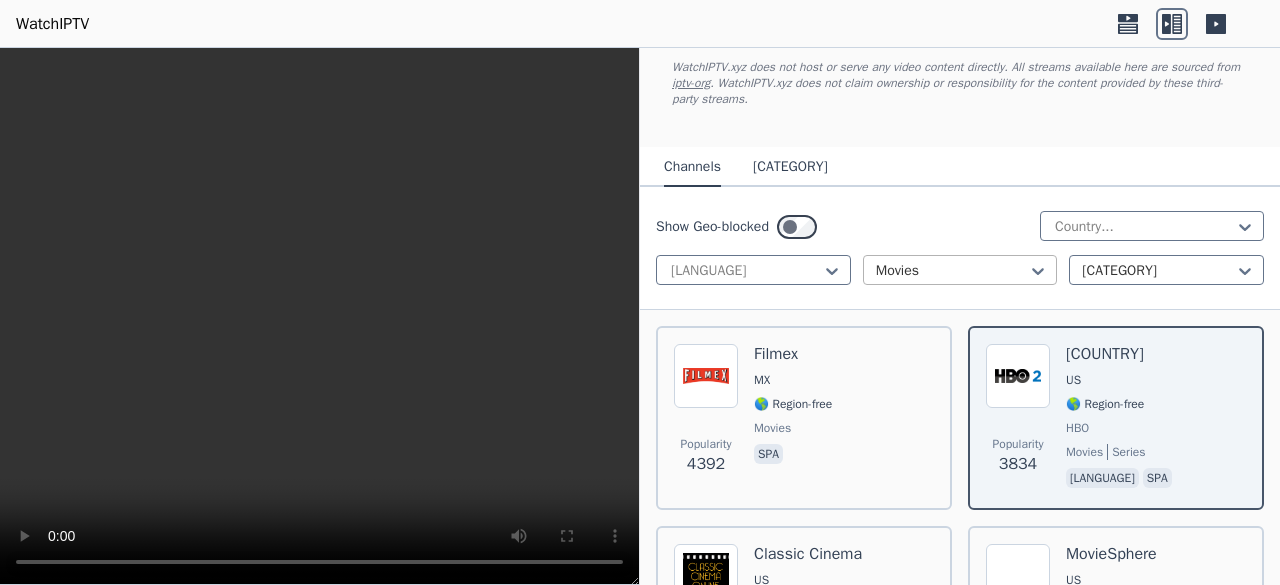 click at bounding box center (952, 271) 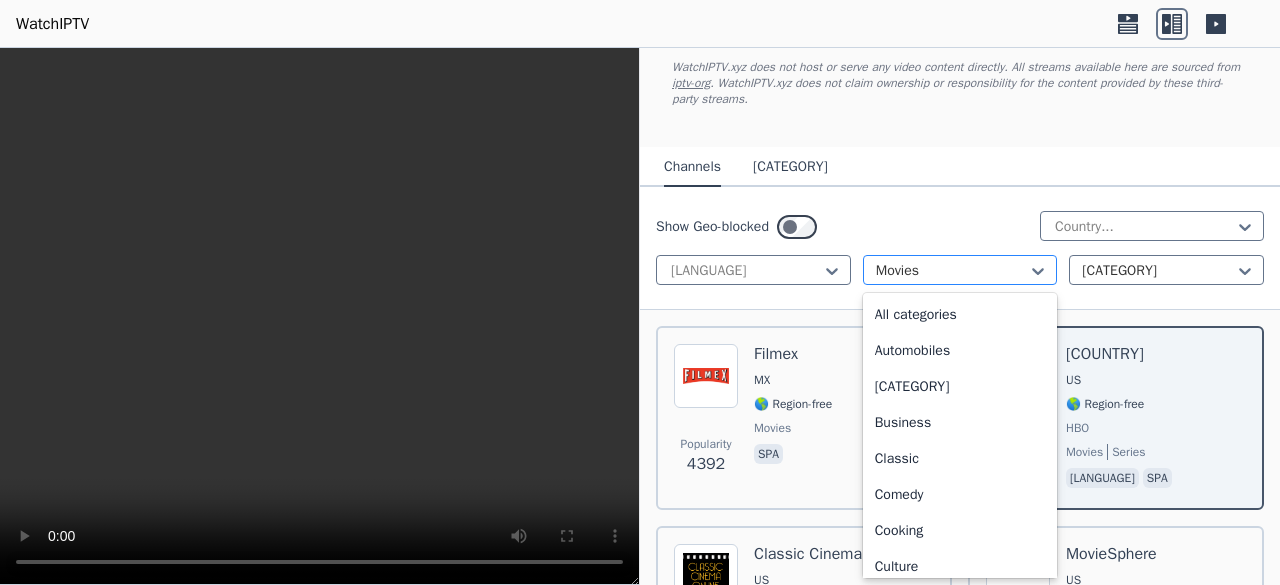 scroll, scrollTop: 292, scrollLeft: 0, axis: vertical 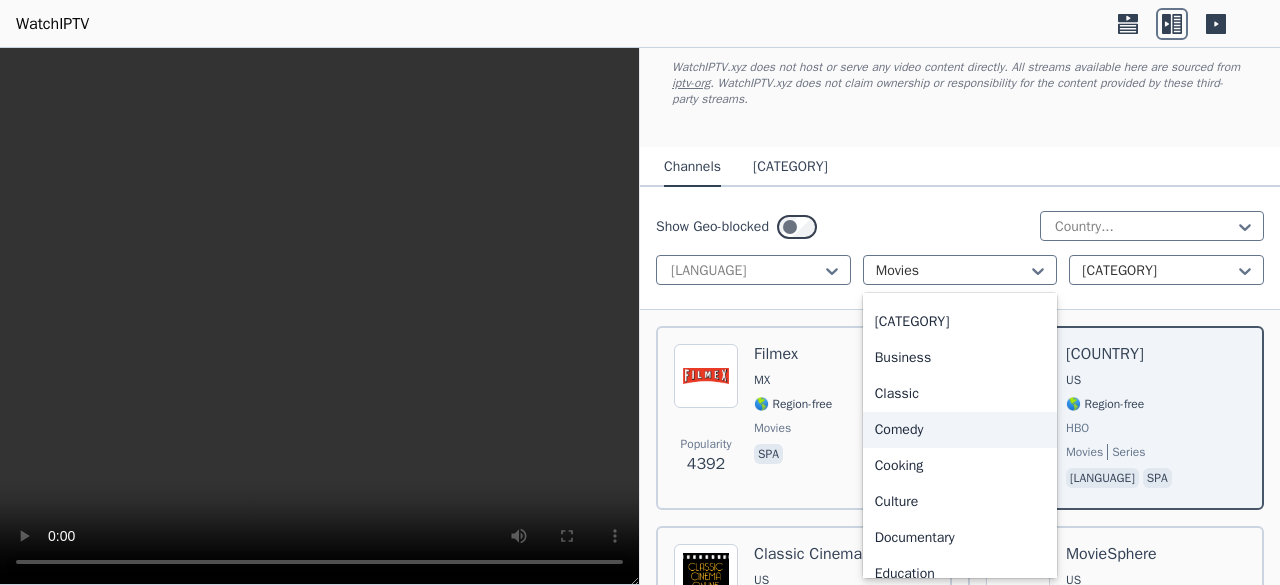 click on "Comedy" at bounding box center (960, 430) 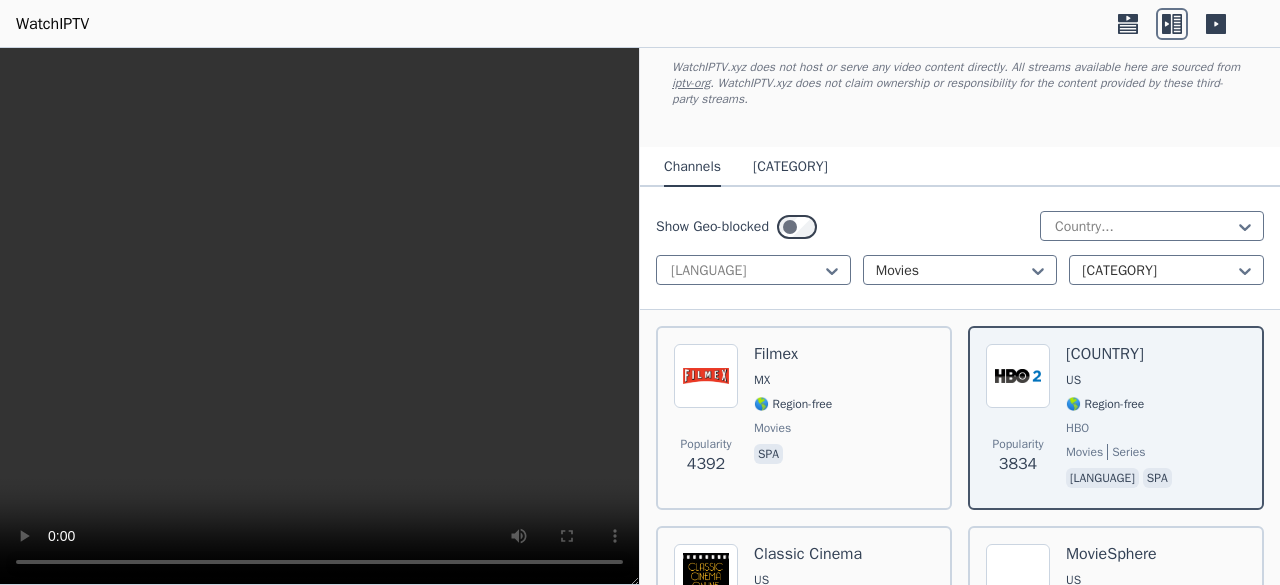 scroll, scrollTop: 0, scrollLeft: 0, axis: both 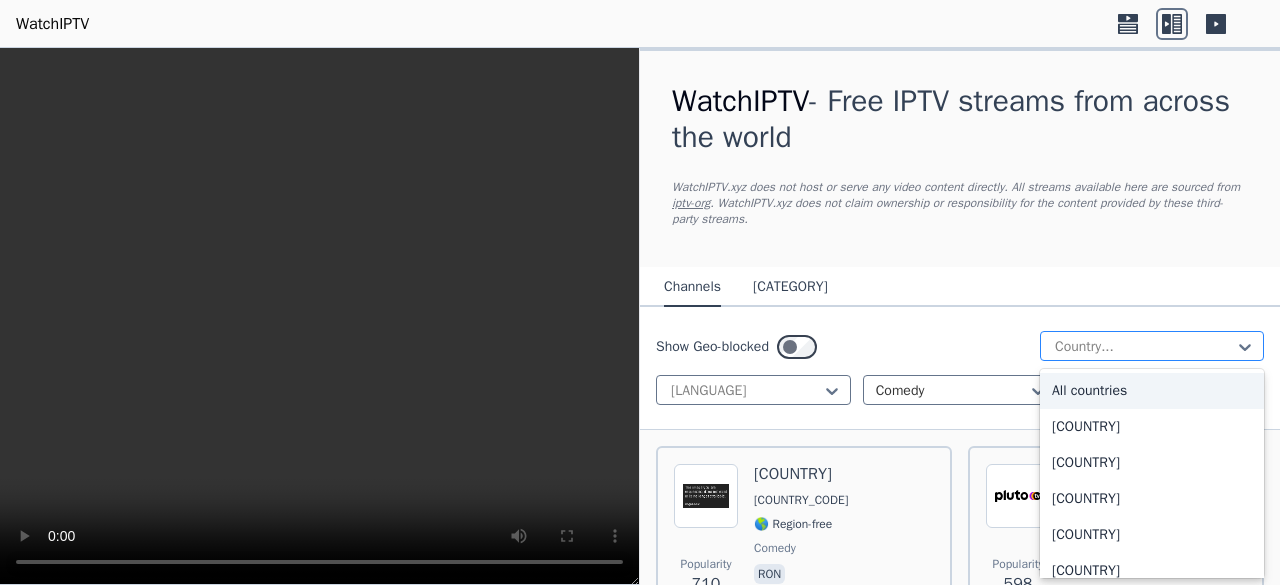 click at bounding box center (1144, 347) 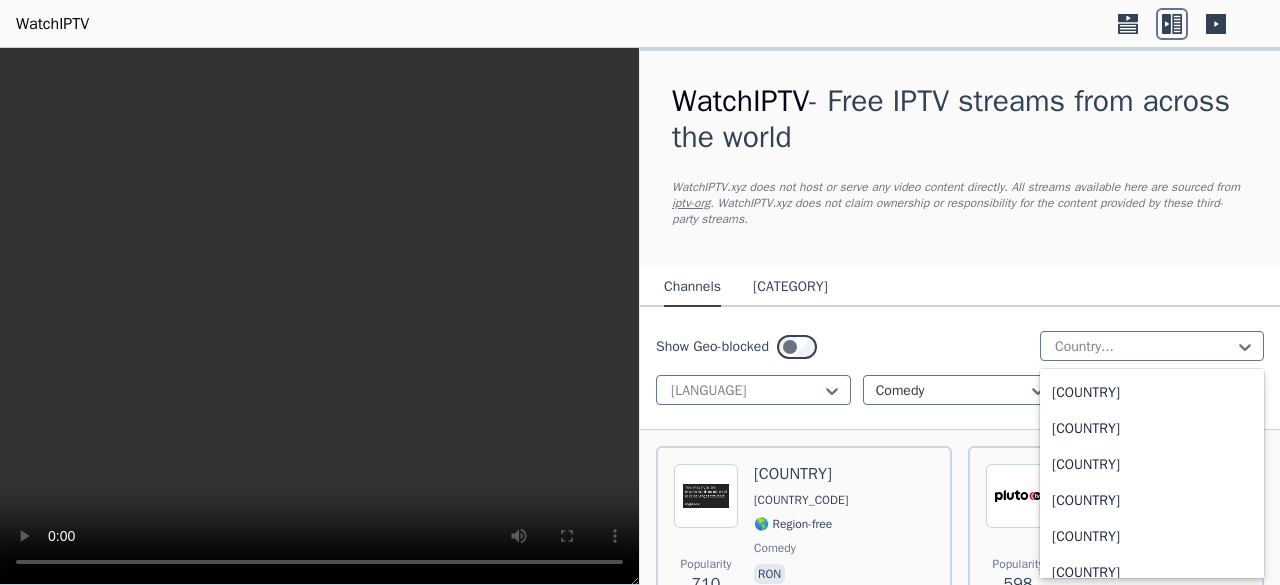 scroll, scrollTop: 1994, scrollLeft: 0, axis: vertical 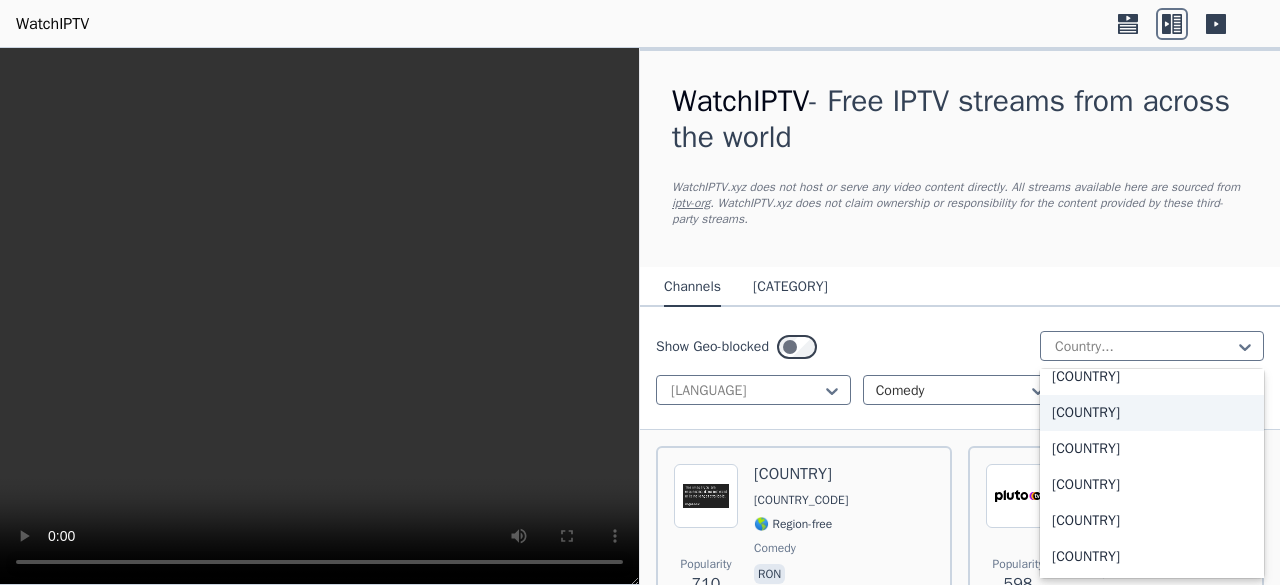 click on "[COUNTRY]" at bounding box center [1152, 413] 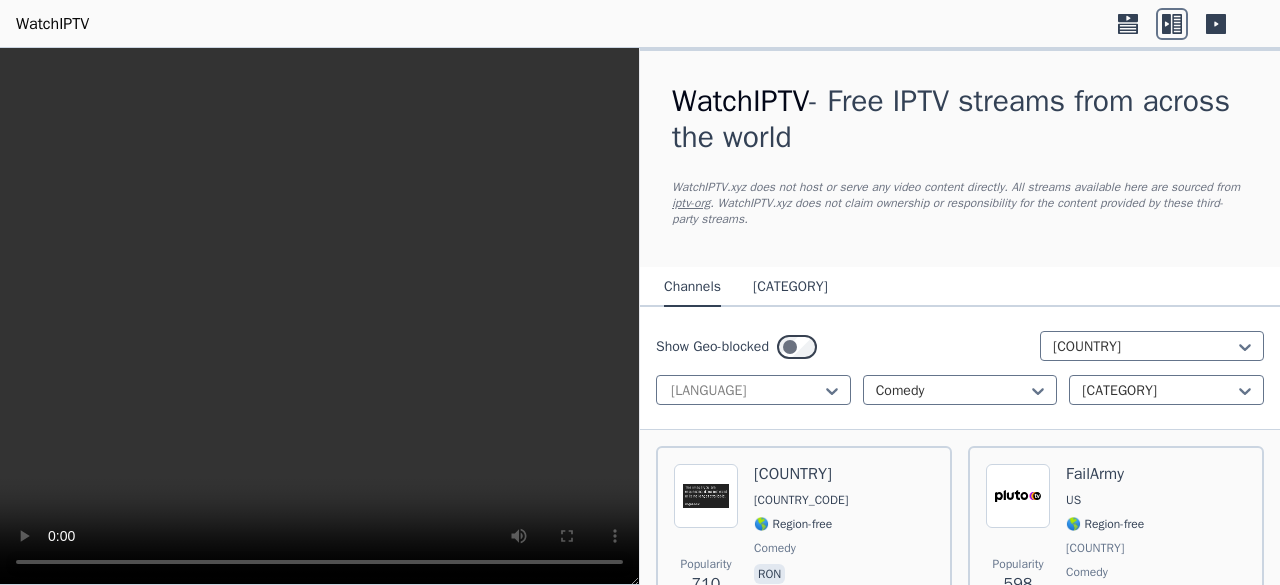 click on "Popularity 710 Comedy Play RO 🌎 Region-free comedy ron Popularity 598 FailArmy US 🌎 Region-free Pluto TV comedy eng Popularity 380 More TV Sitcoms US 🌎 Region-free Pluto TV comedy eng Popularity 357 Kevin Hart's LOL! Network US 🌎 Region-free Pluto TV comedy eng Popularity 301 TV Land Sitcoms US 🌎 Region-free Pluto TV comedy eng Popularity 263 Classic TV Comedy US 🌎 Region-free Pluto TV comedy eng Popularity 201 British Comedy US 🌎 Region-free Pluto TV comedy eng Popularity 171 Juste pour Rire FR 🌎 Region-free Pluto TV comedy fra Popularity 164 TVS Comedy Network US 🌎 Region-free comedy eng Popularity 160 Comedy Central East US 🌎 Region-free comedy eng Popularity 150 Comedy Central Animation US 🌎 Region-free Pluto TV comedy eng Popularity 141 Comedy Central Pluto TV US 🌎 Region-free Pluto TV comedy deu Popularity 135 Stand-Up TV US 🌎 Region-free Pluto TV comedy eng Popularity 108 FailArmy US 🌎 Region-free Pluto TV comedy eng Popularity 98 AFV Family US 🌎 Region-free" at bounding box center (960, 4284) 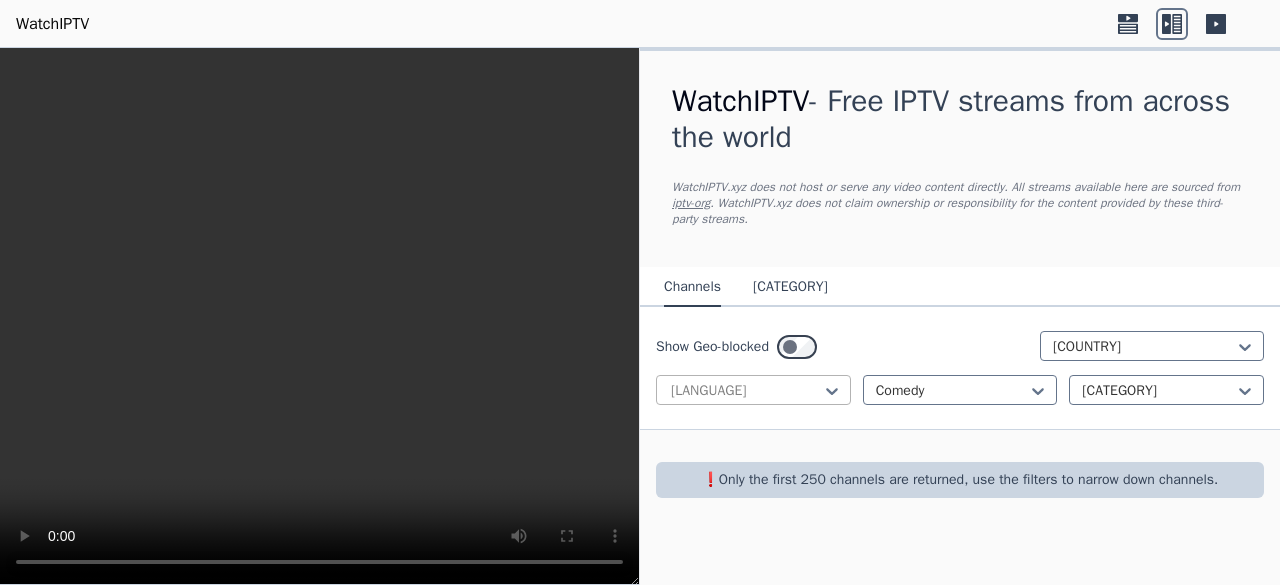 click at bounding box center [745, 391] 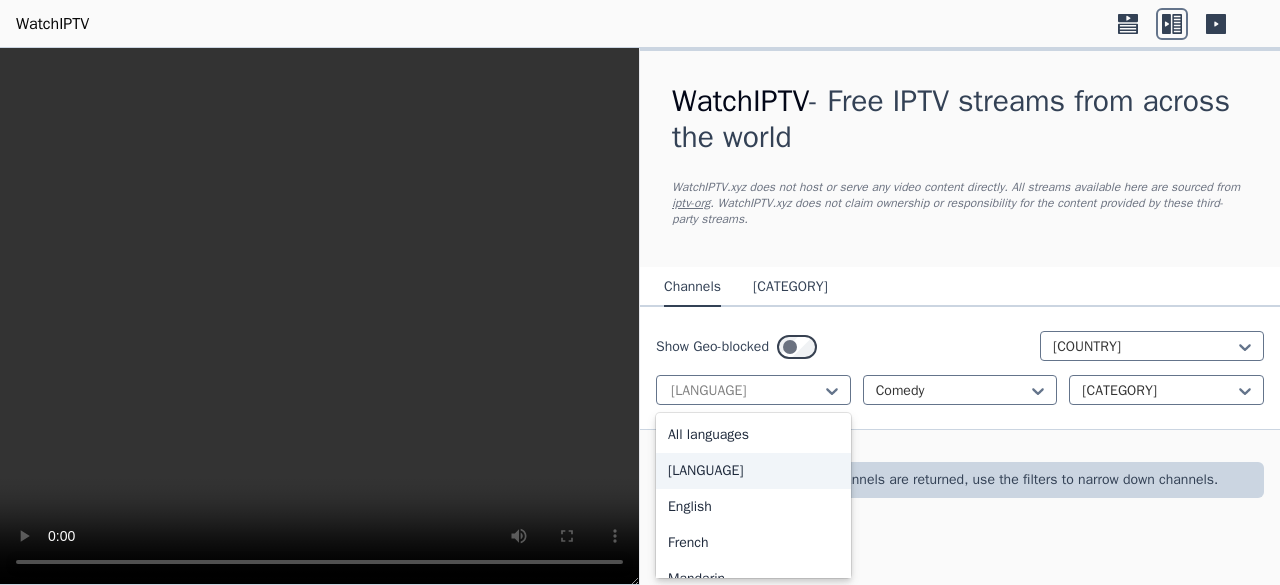 click on "[LANGUAGE]" at bounding box center (753, 471) 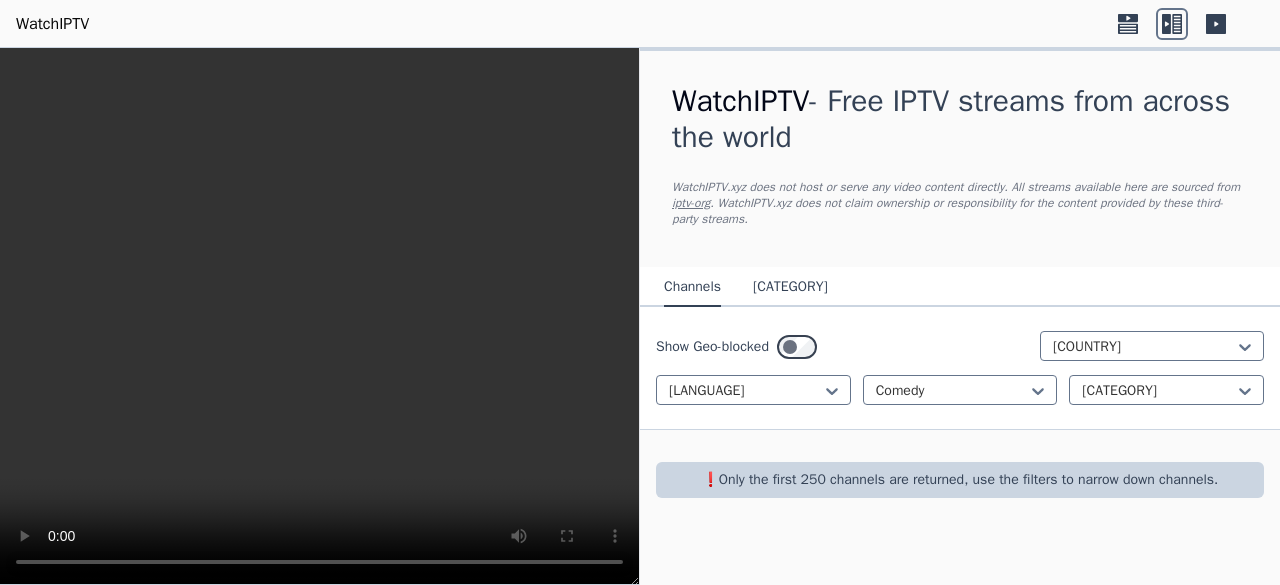click on "[COUNTRY]" at bounding box center [960, 368] 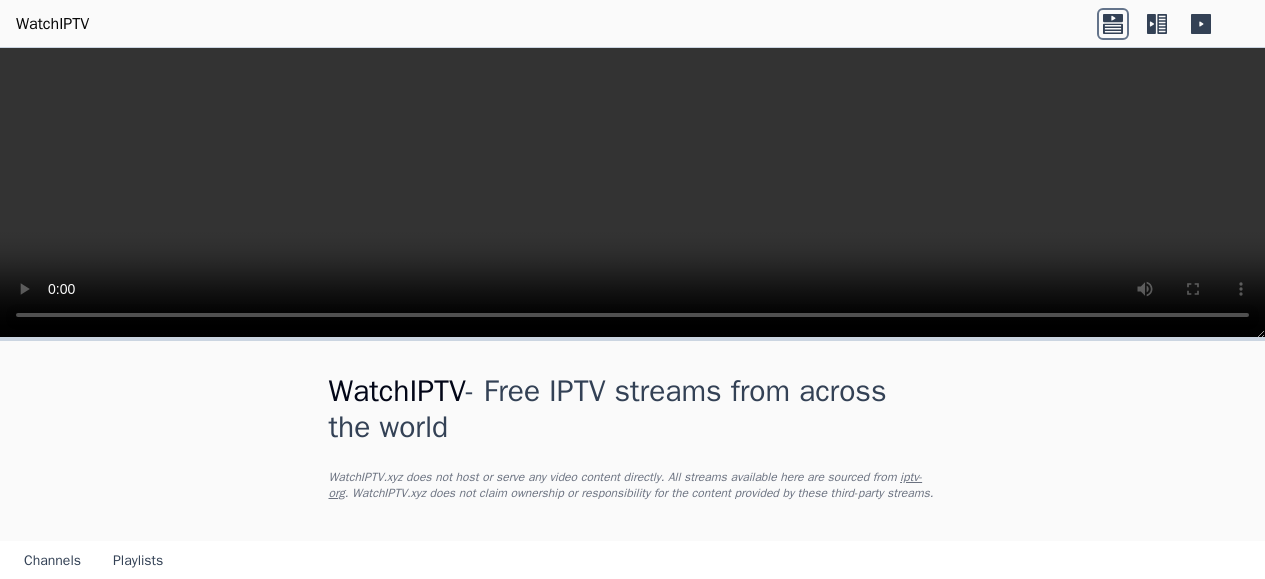 scroll, scrollTop: 0, scrollLeft: 0, axis: both 